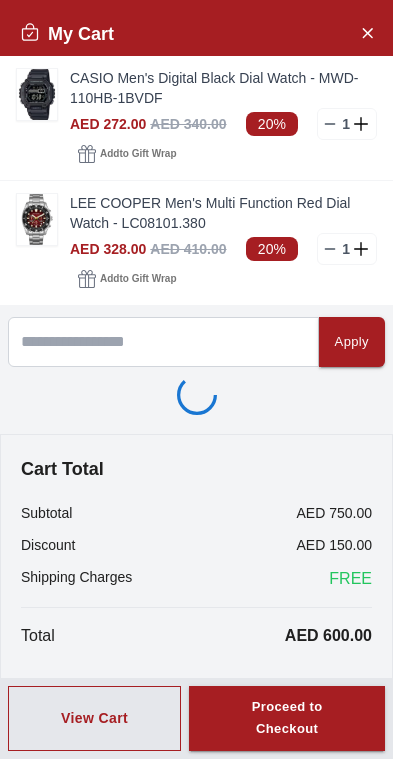 scroll, scrollTop: 0, scrollLeft: 0, axis: both 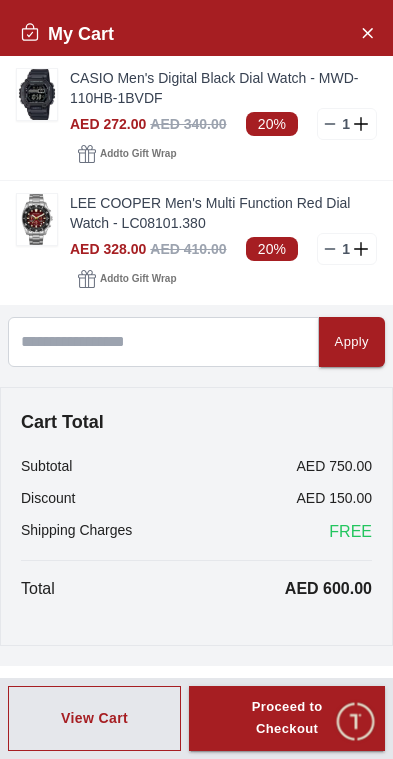 click at bounding box center (37, 219) 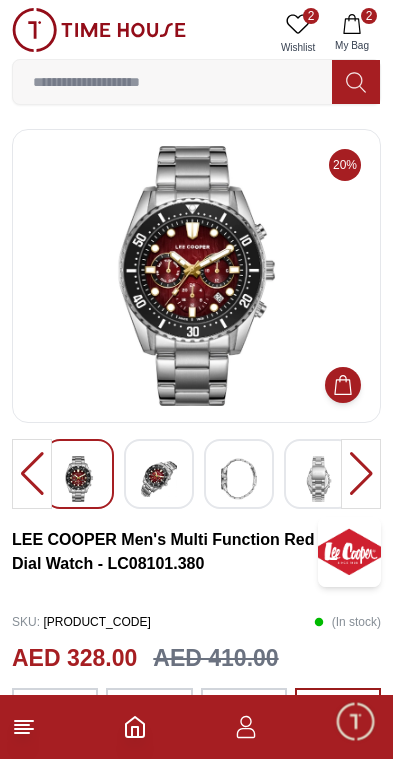 click 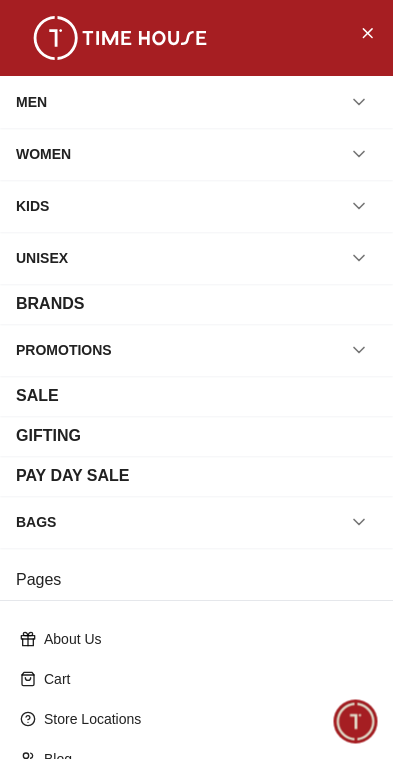 click on "WOMEN" at bounding box center (196, 154) 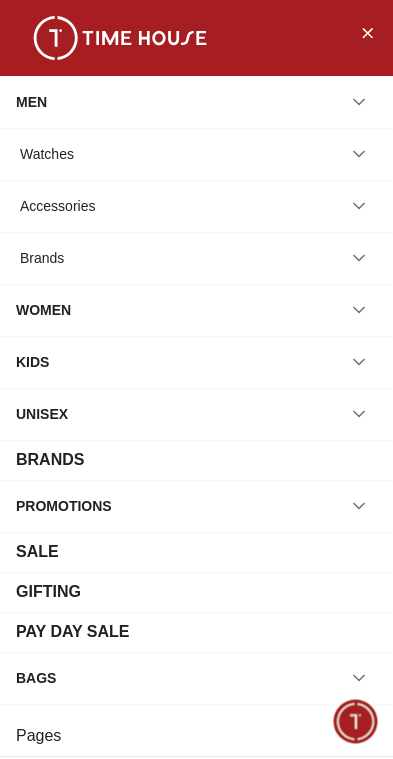 click 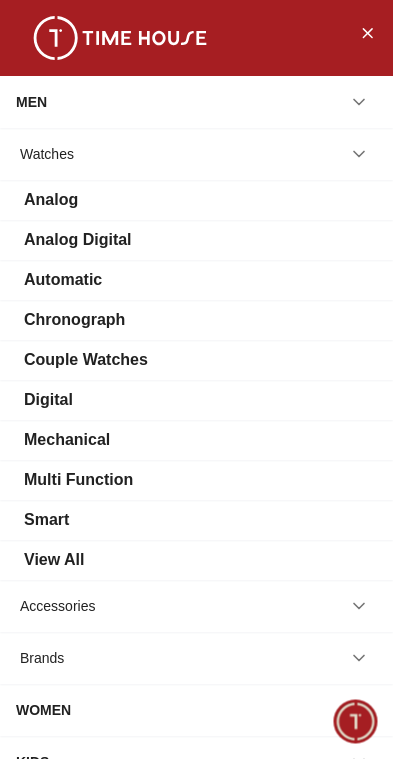 click on "View All" at bounding box center [196, 560] 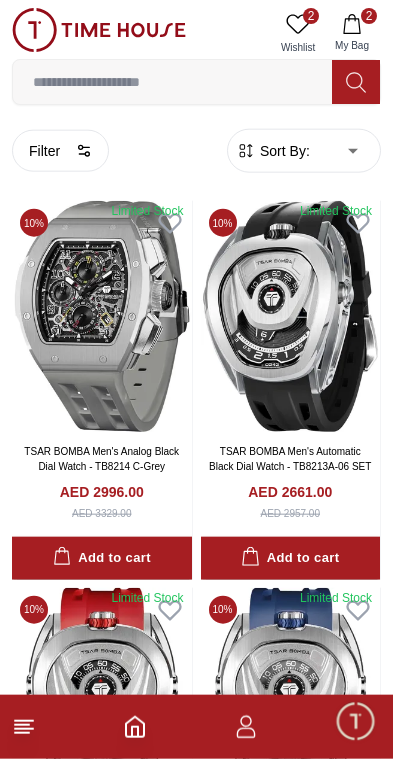 scroll, scrollTop: 0, scrollLeft: 0, axis: both 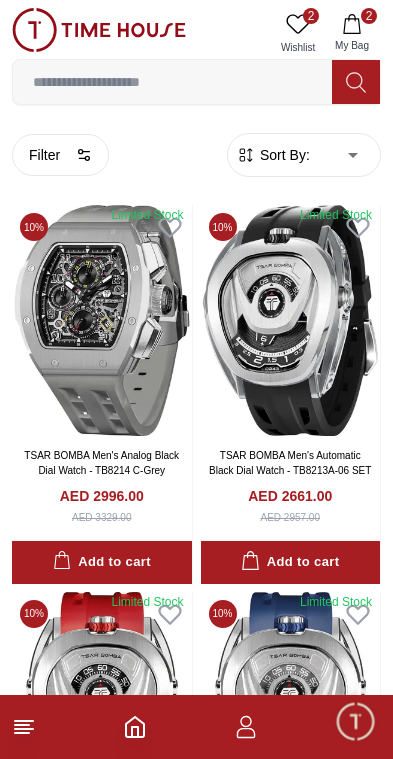 click on "100% Genuine products with International Warranty Shop From [LOCATION] | العربية |     Currency    | 2 Wishlist 2 My Bag Help Our Stores My Account 2 Wishlist 2 My Bag Home    Filter By Clear Brands Quantum Lee Cooper Slazenger Kenneth Scott Astro Ecstacy Tornado CASIO CITIZEN GUESS ORIENT Police Ducati CERRUTI 1881 G-Shock Tsar Bomba Ciga Design Color Black Green Blue Red Dark Blue Silver Silver / Black Orange Rose Gold Grey White White / Rose Gold Silver / Silver Dark Blue / Silver Silver / Gold Silver / Rose Gold Black / Black Black / Silver Black / Rose Gold Gold Yellow Brown White / Silver Light Blue Black /Grey Black /Red Black /Black Black / Rose Gold / Black Rose Gold / Black Rose Gold / Black / Black Pink Green /Silver Purple Silver Silver Silver / Blue Green / Green Blue / Black Blue / Blue Titanum Navy Blue Military Green Blue / Silver Champagne White / Gold White / Gold  Black  Ivory Green / Silver Blue  Army Green Camouflage Silver / White / Rose Gold Black / Blue Red" at bounding box center [196, 2132] 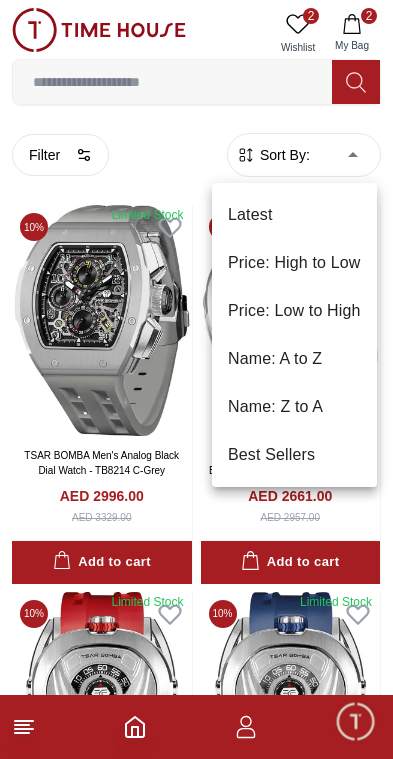 click on "Price: Low to High" at bounding box center (294, 311) 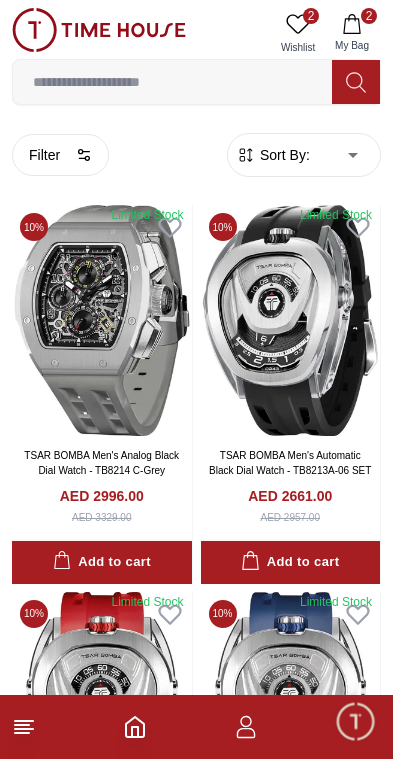 type on "*" 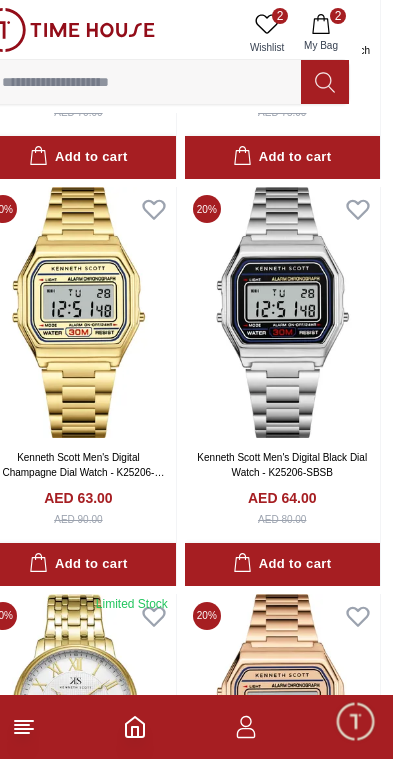scroll, scrollTop: 2051, scrollLeft: 31, axis: both 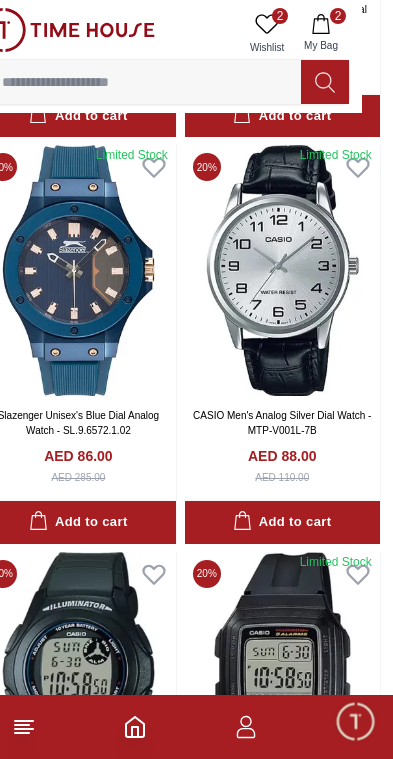 click at bounding box center (282, 270) 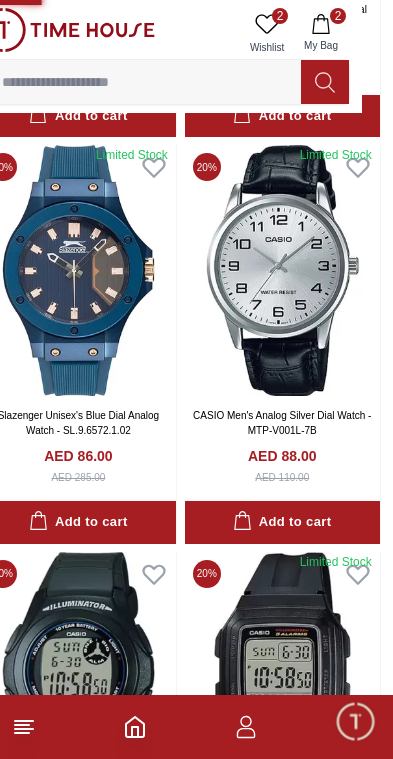 scroll, scrollTop: 0, scrollLeft: 0, axis: both 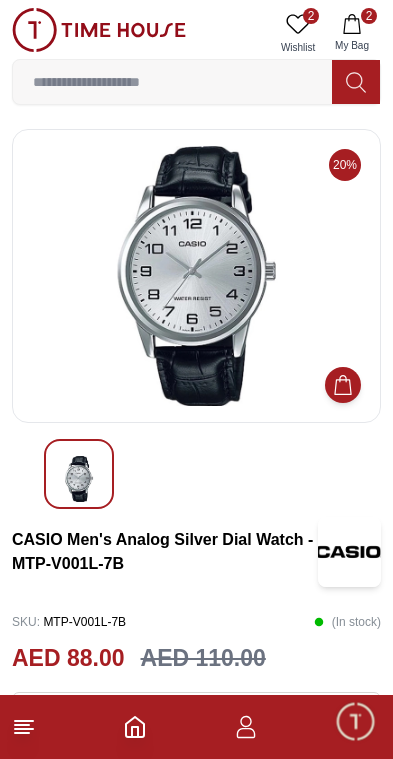 click 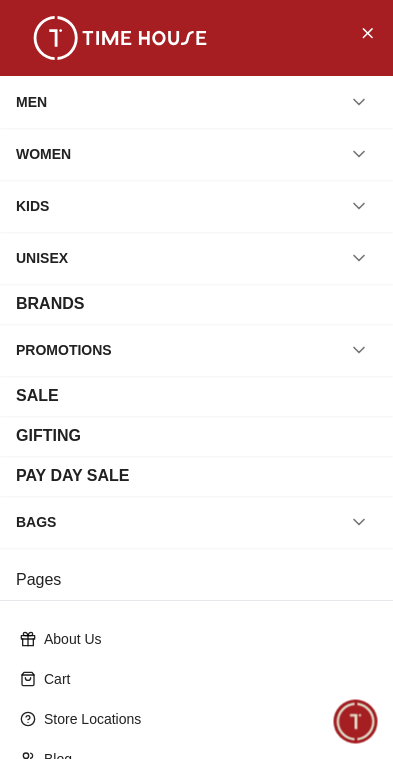 click at bounding box center [359, 154] 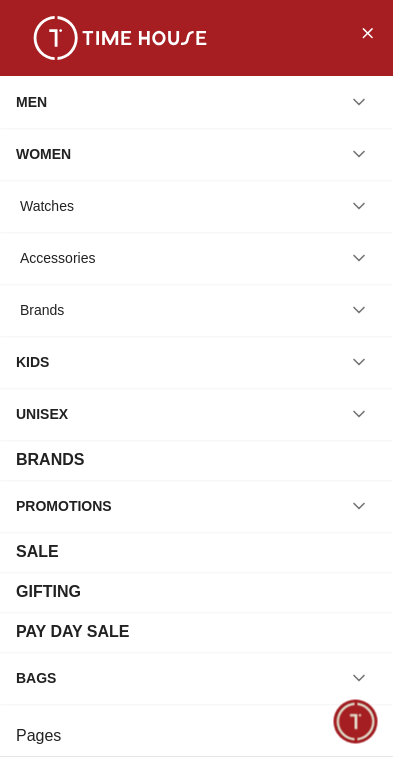 click 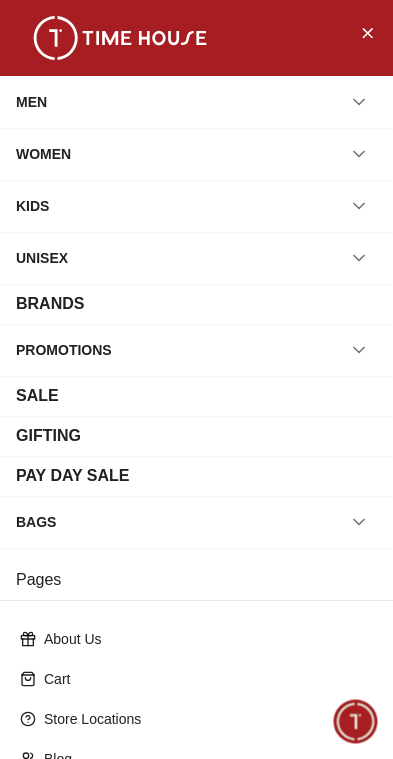 click 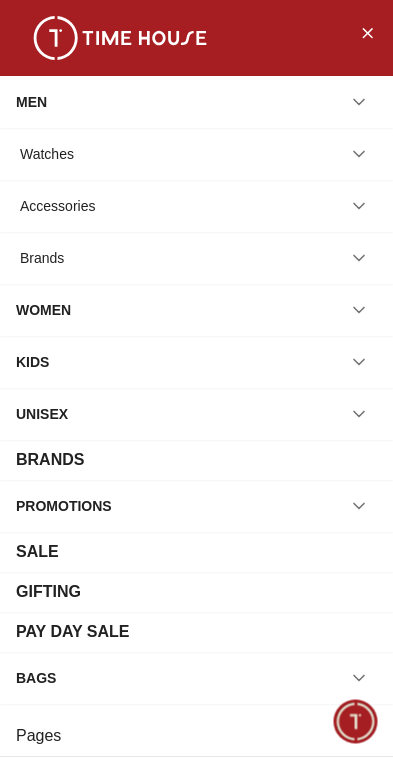 click on "Watches" at bounding box center [196, 154] 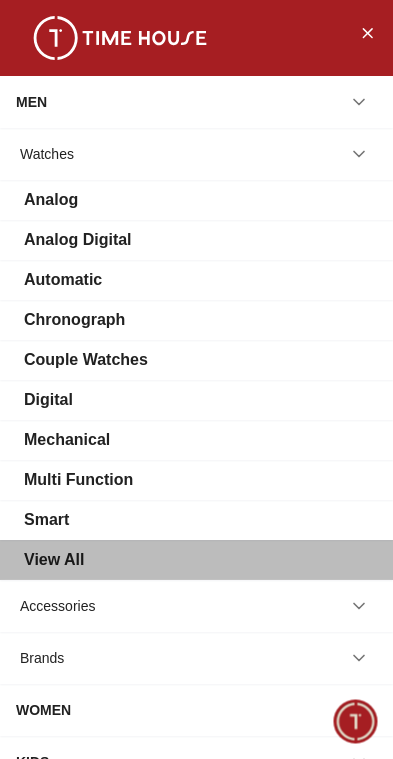 click on "View All" at bounding box center [54, 560] 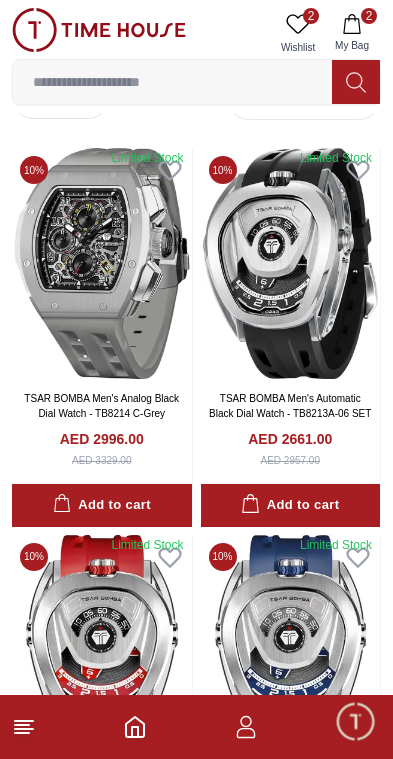 scroll, scrollTop: 0, scrollLeft: 0, axis: both 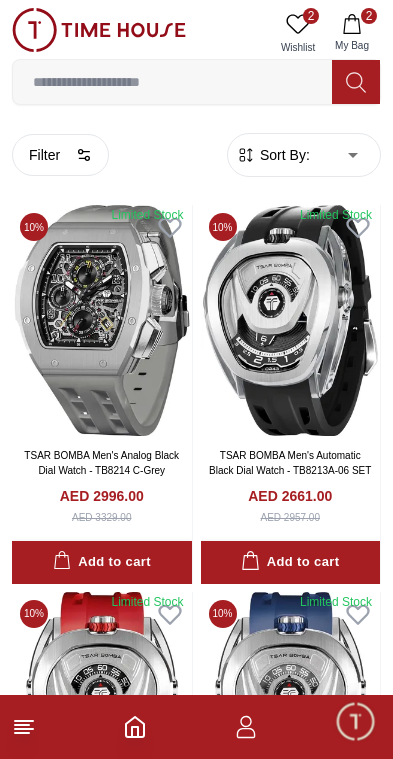 click on "100% Genuine products with International Warranty Shop From [LOCATION] | العربية |     Currency    | 2 Wishlist 2 My Bag Help Our Stores My Account 2 Wishlist 2 My Bag Home    Filter By Clear Brands Quantum Lee Cooper Slazenger Kenneth Scott Astro Ecstacy Tornado CASIO CITIZEN GUESS ORIENT Police Ducati CERRUTI 1881 G-Shock Tsar Bomba Ciga Design Color Black Green Blue Red Dark Blue Silver Silver / Black Orange Rose Gold Grey White White / Rose Gold Silver / Silver Dark Blue / Silver Silver / Gold Silver / Rose Gold Black / Black Black / Silver Black / Rose Gold Gold Yellow Brown White / Silver Light Blue Black /Grey Black /Red Black /Black Black / Rose Gold / Black Rose Gold / Black Rose Gold / Black / Black Pink Green /Silver Purple Silver Silver Silver / Blue Green / Green Blue / Black Blue / Blue Titanum Navy Blue Military Green Blue / Silver Champagne White / Gold White / Gold  Black  Ivory Green / Silver Blue  Army Green Camouflage Silver / White / Rose Gold Black / Blue Red" at bounding box center [196, 2132] 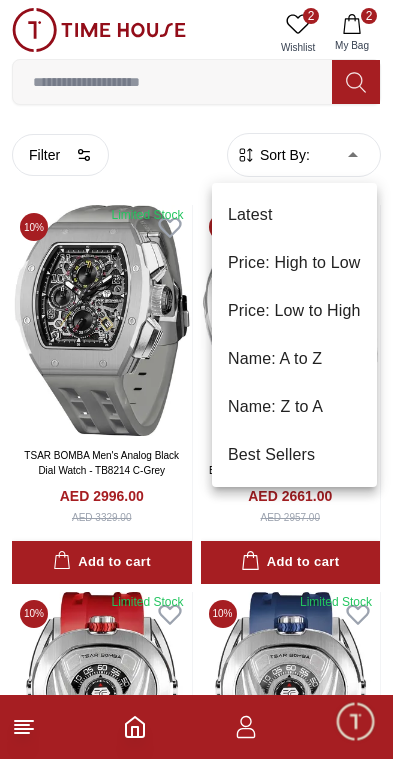 click on "Price: Low to High" at bounding box center (294, 311) 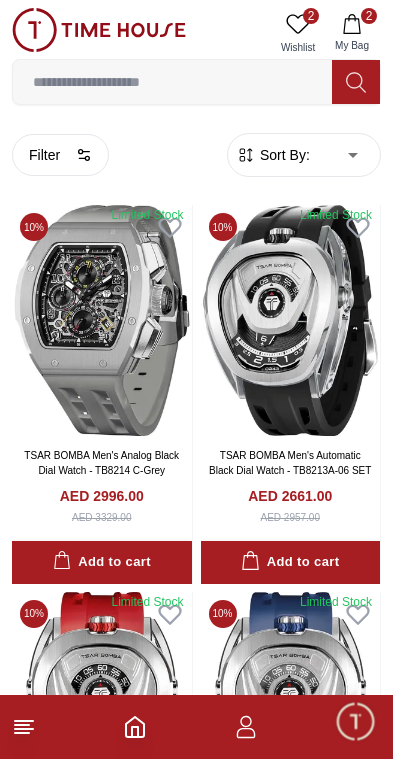 type on "*" 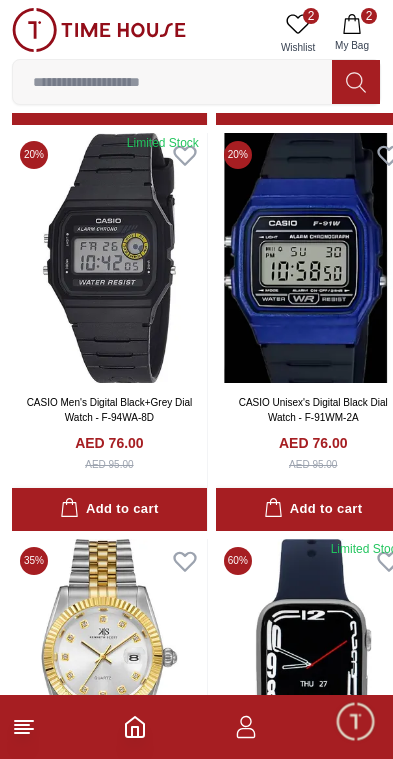 scroll, scrollTop: 3775, scrollLeft: 0, axis: vertical 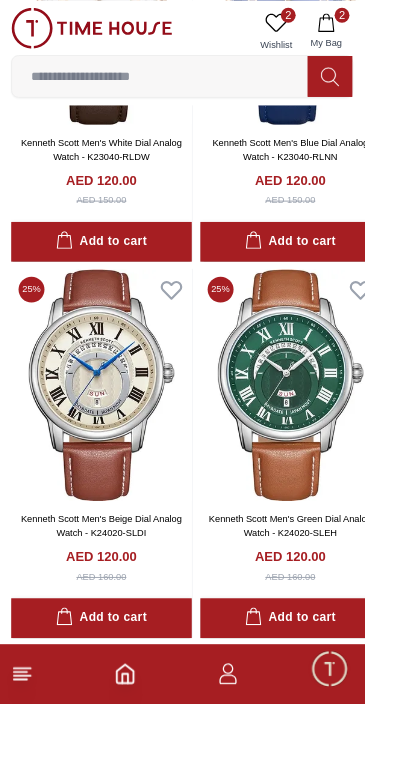 click at bounding box center (185, 315) 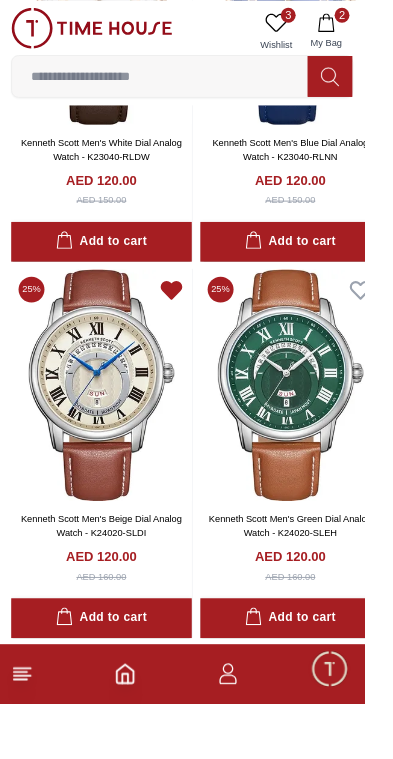 click 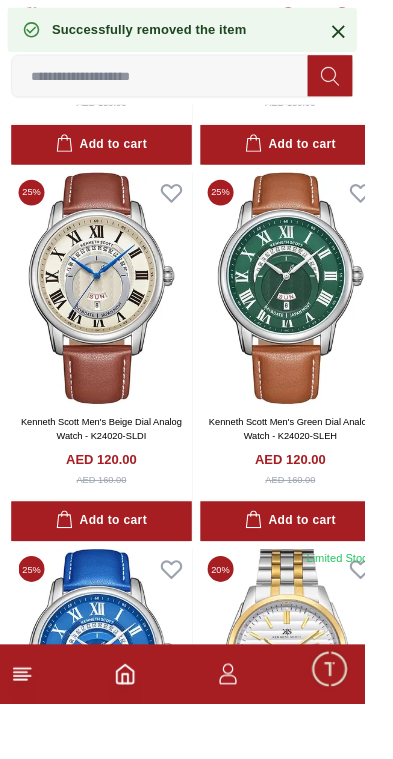 scroll, scrollTop: 21969, scrollLeft: 0, axis: vertical 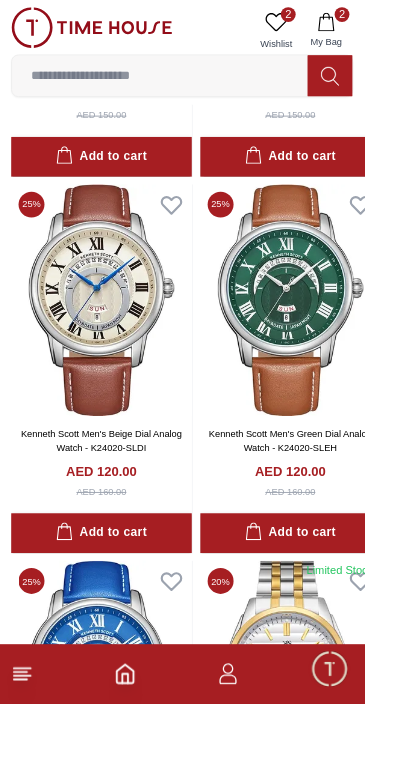 click 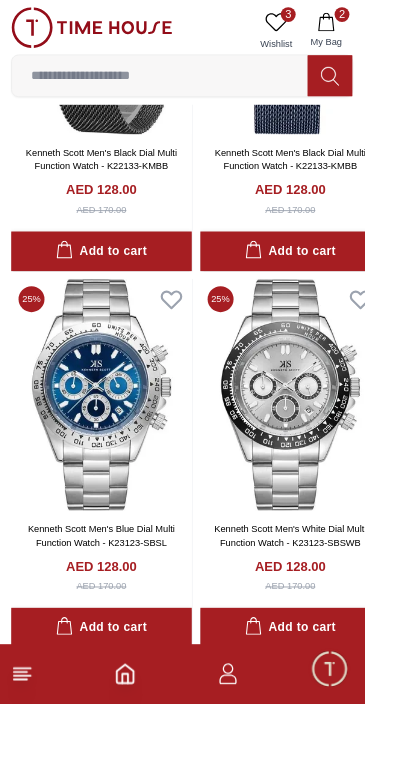 scroll, scrollTop: 25528, scrollLeft: 0, axis: vertical 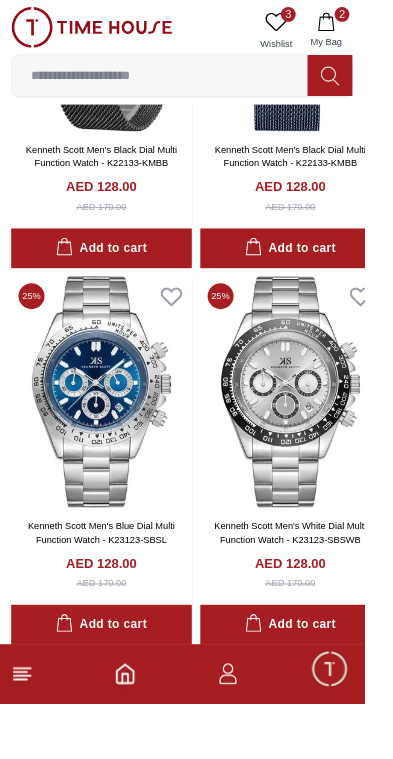 click 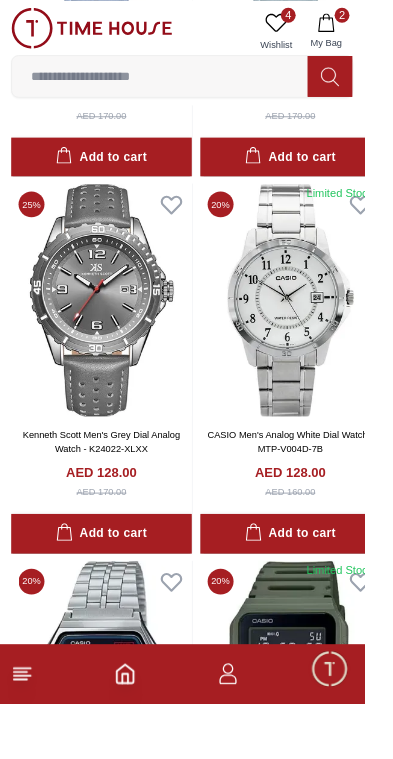 scroll, scrollTop: 27255, scrollLeft: 0, axis: vertical 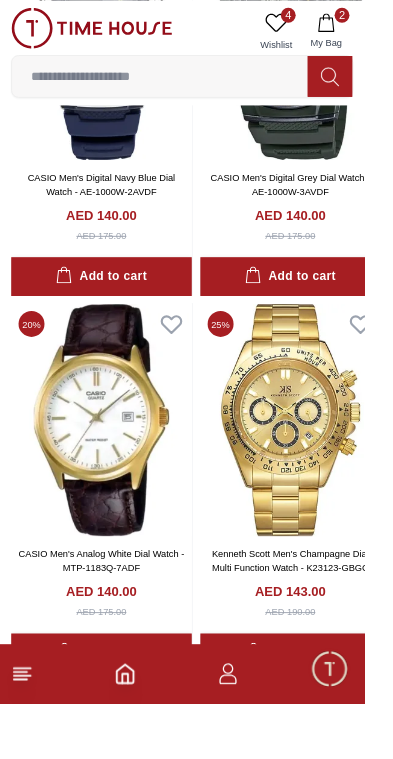 click 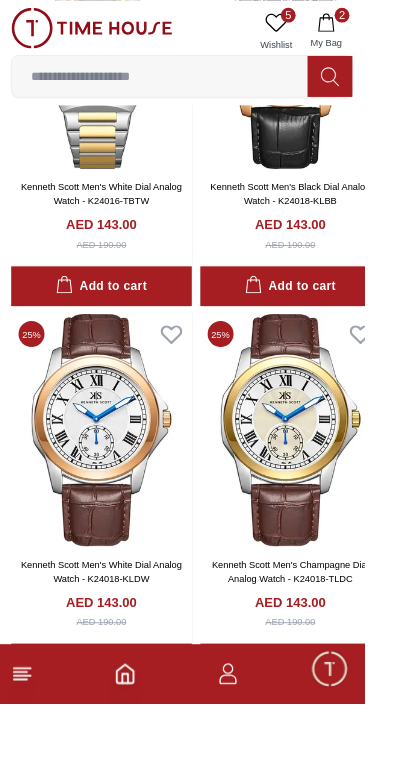 scroll, scrollTop: 32451, scrollLeft: 0, axis: vertical 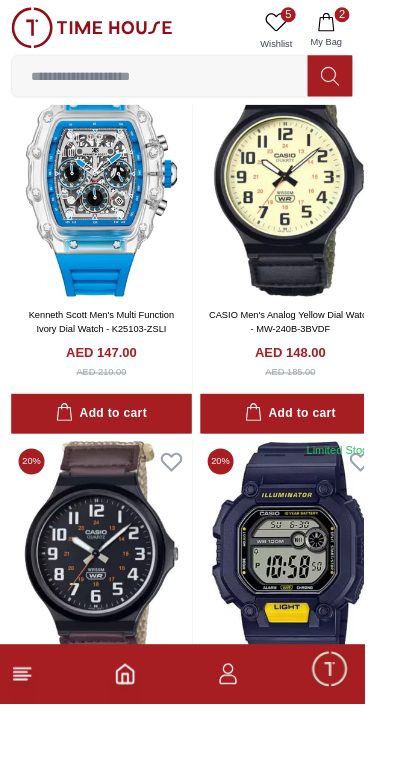 click 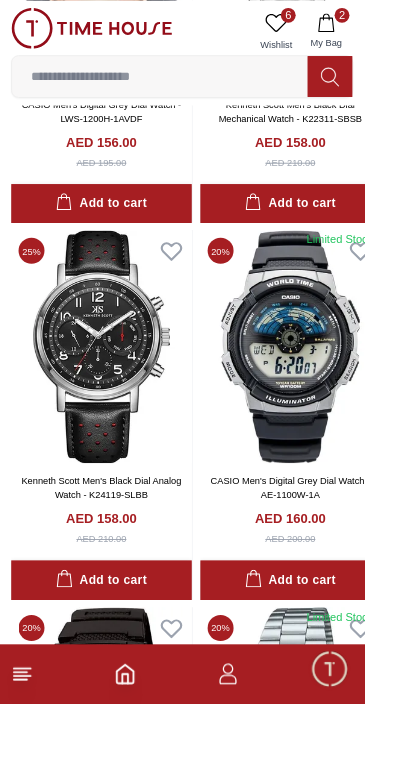 scroll, scrollTop: 39421, scrollLeft: 0, axis: vertical 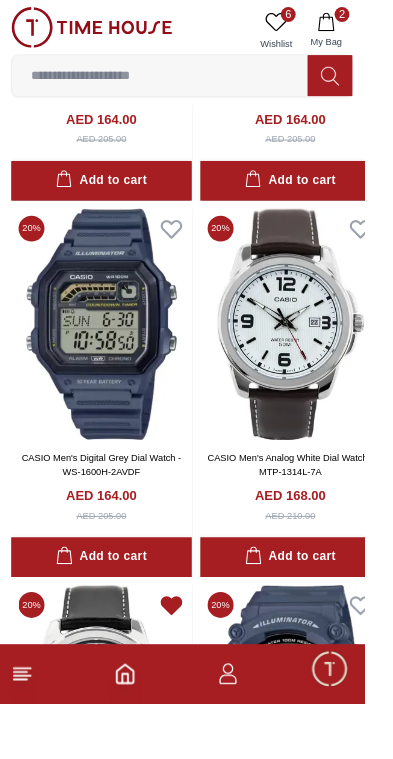 click 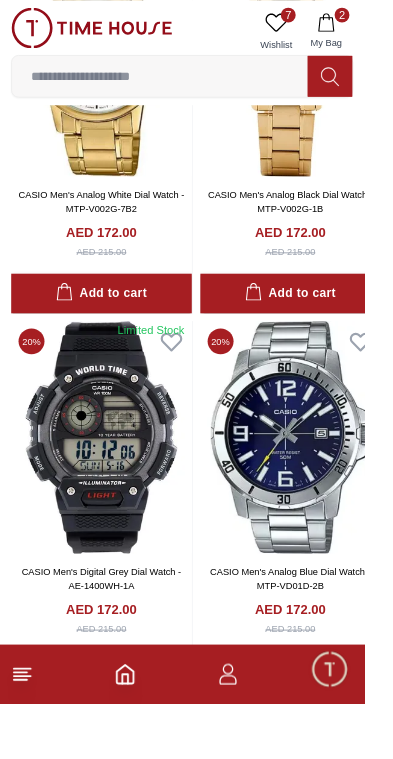 scroll, scrollTop: 44704, scrollLeft: 0, axis: vertical 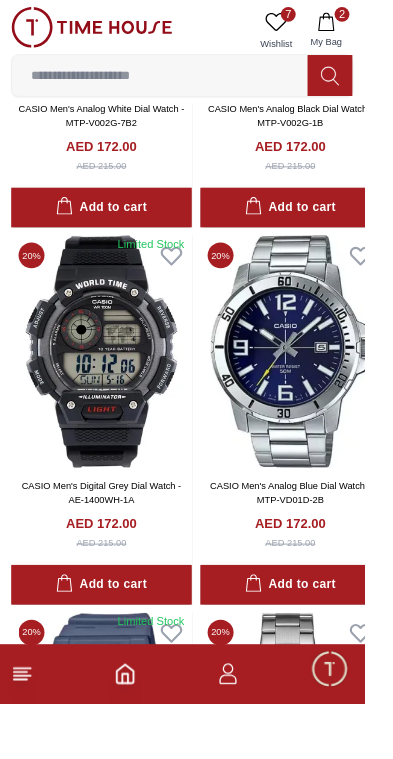 click 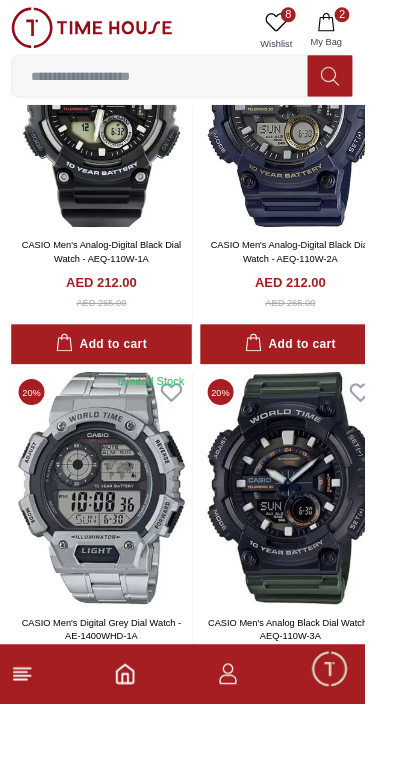 scroll, scrollTop: 61188, scrollLeft: 0, axis: vertical 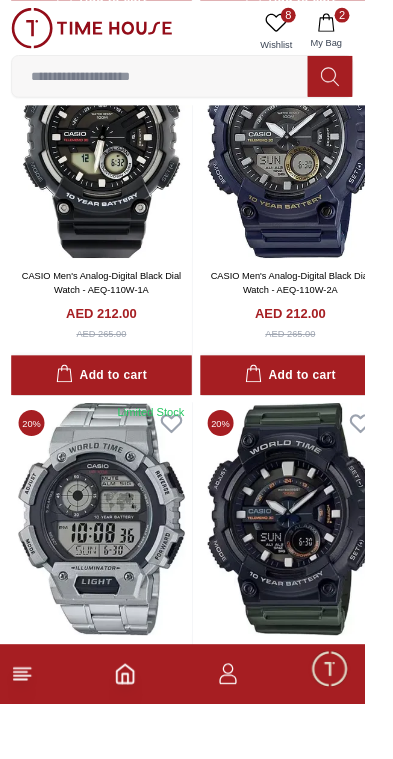 click 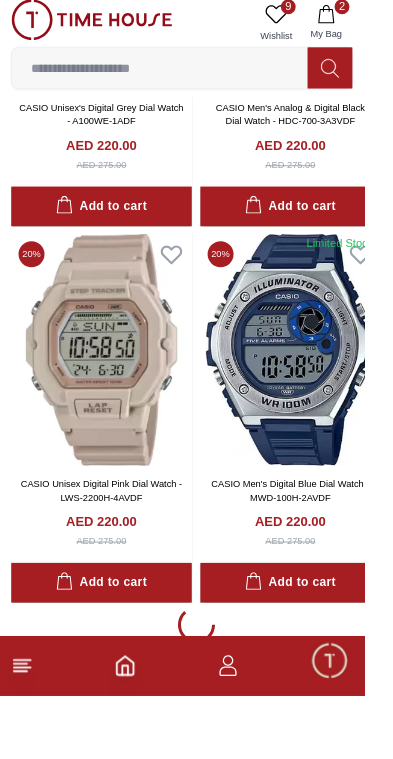 scroll, scrollTop: 64609, scrollLeft: 0, axis: vertical 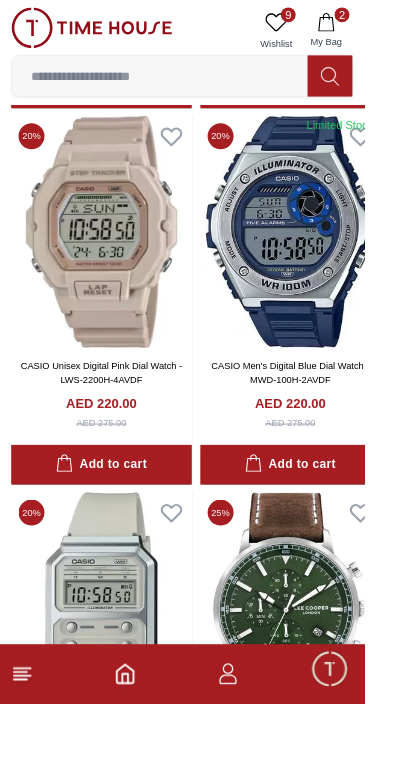 click 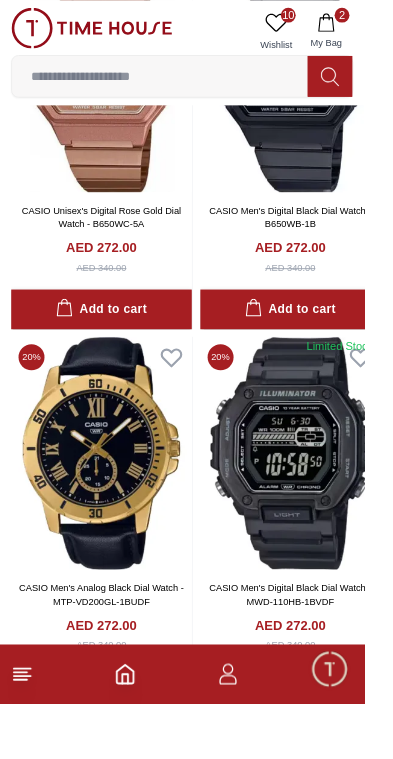 scroll, scrollTop: 78731, scrollLeft: 0, axis: vertical 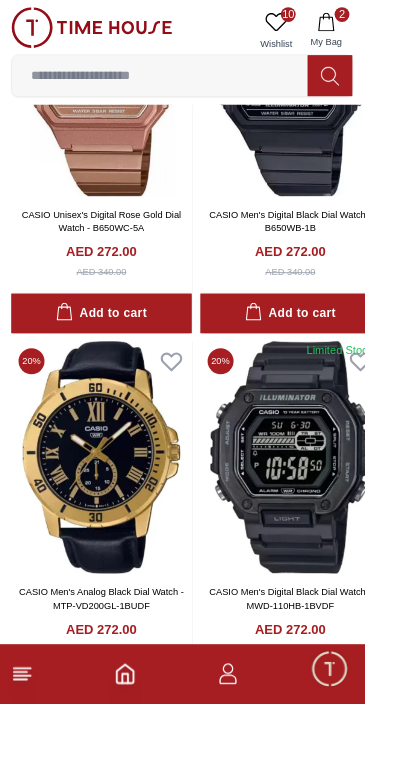 click at bounding box center (389, 393) 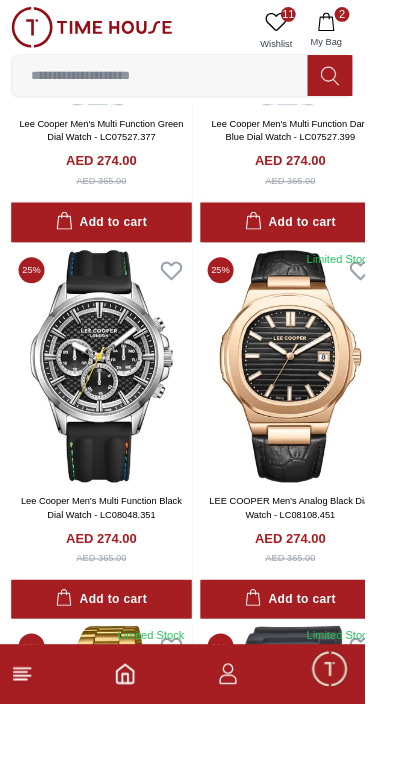 scroll, scrollTop: 81655, scrollLeft: 0, axis: vertical 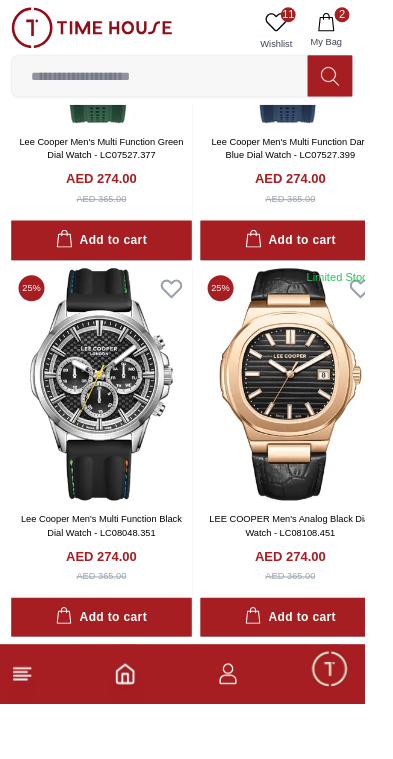 click 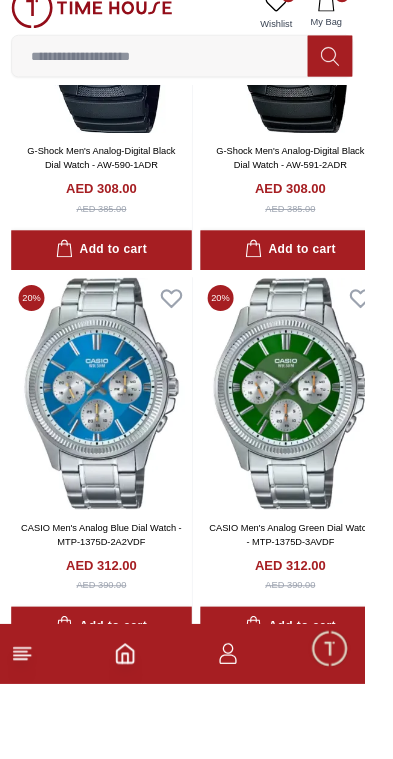 scroll, scrollTop: 97064, scrollLeft: 0, axis: vertical 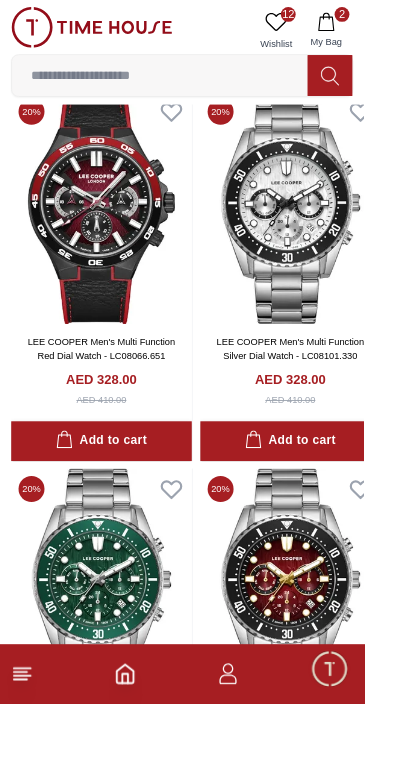 click 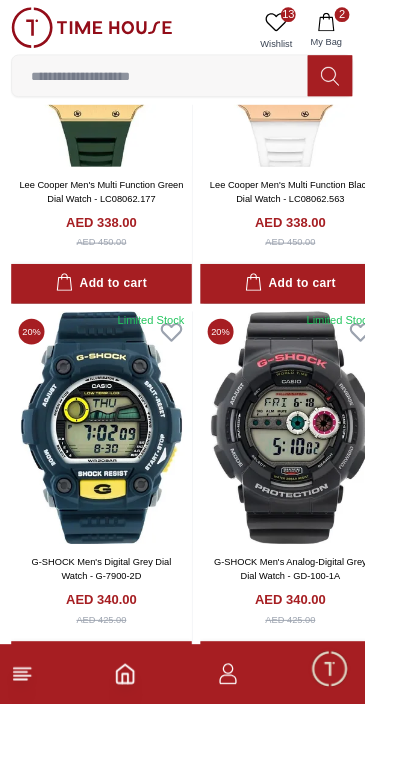scroll, scrollTop: 105178, scrollLeft: 0, axis: vertical 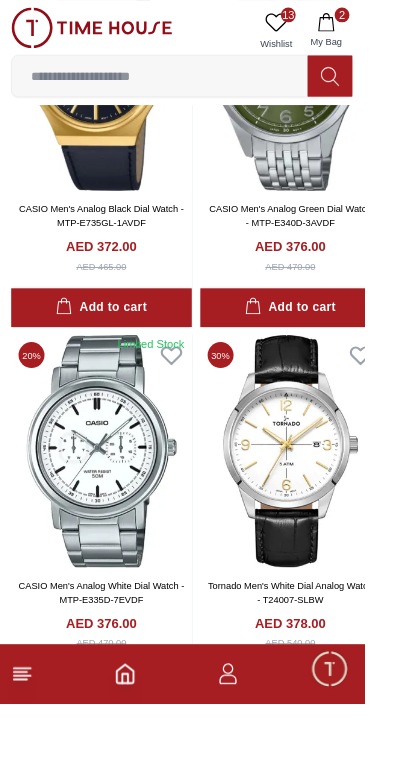 click 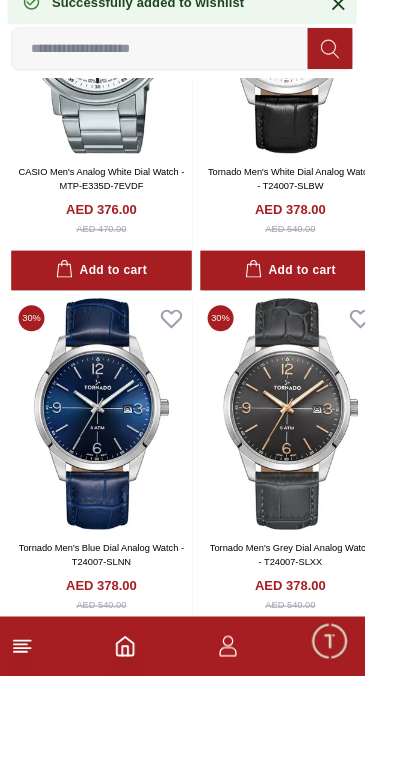 scroll, scrollTop: 113292, scrollLeft: 0, axis: vertical 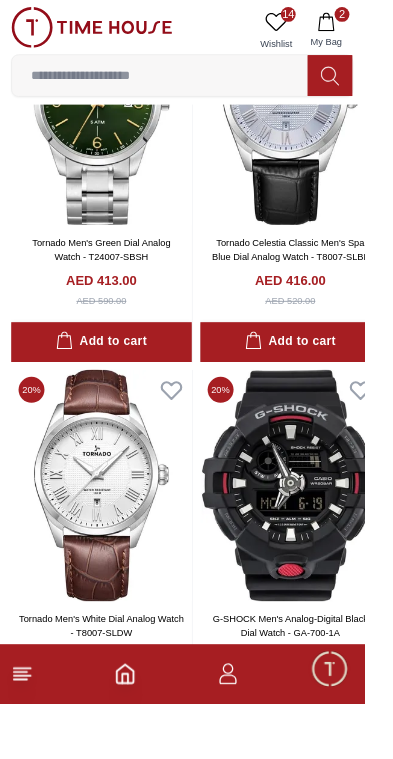 click 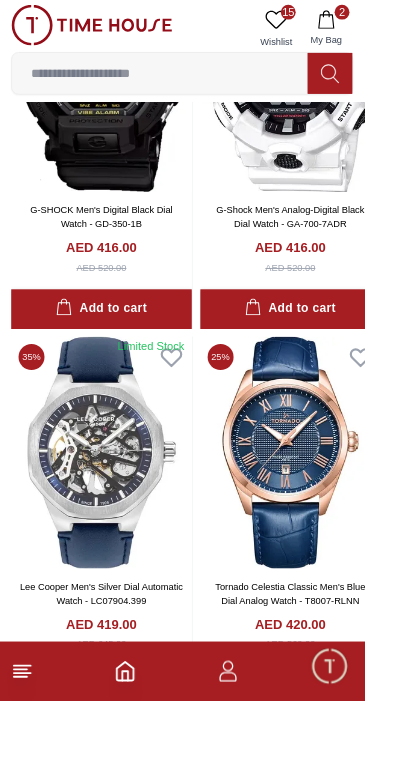 scroll, scrollTop: 121406, scrollLeft: 0, axis: vertical 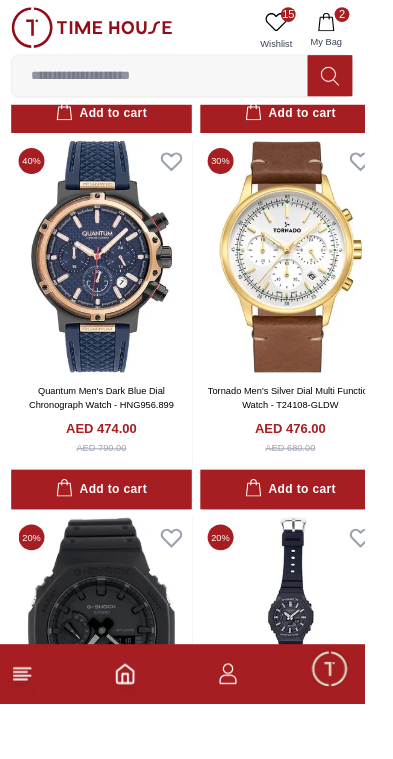 click 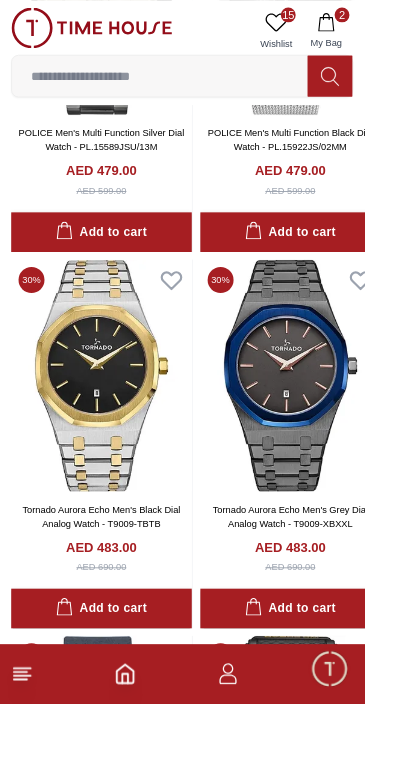 scroll, scrollTop: 143051, scrollLeft: 0, axis: vertical 